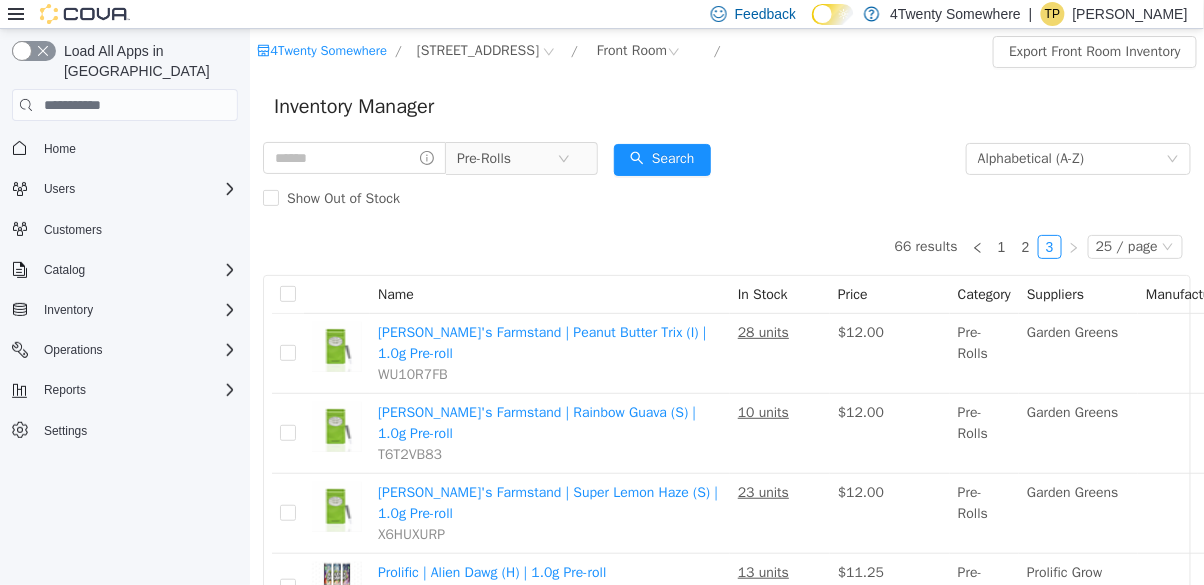 scroll, scrollTop: 0, scrollLeft: 0, axis: both 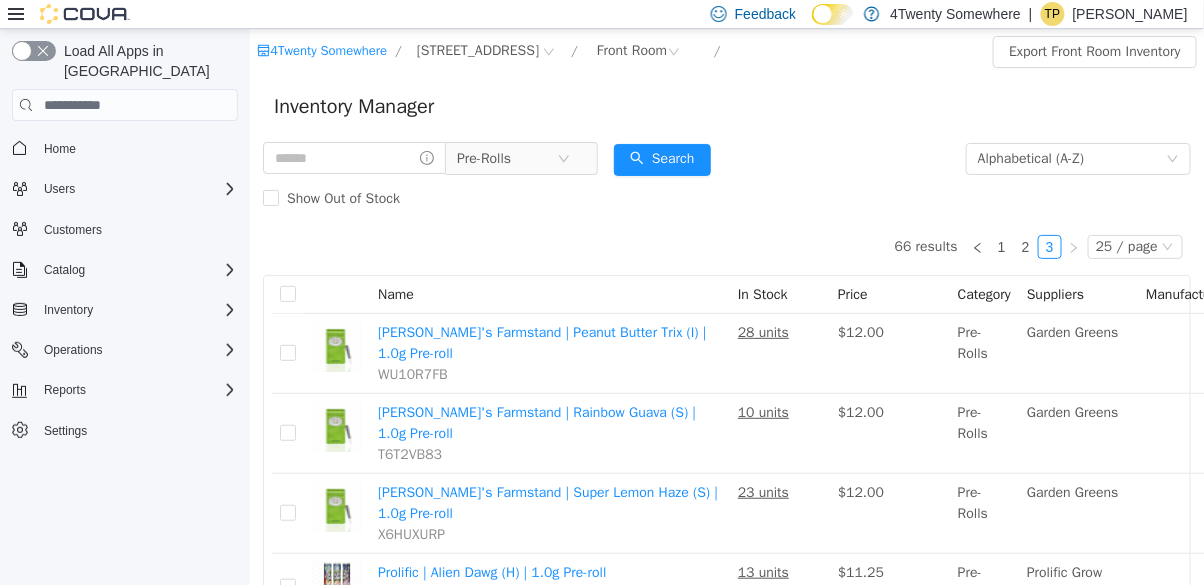 click 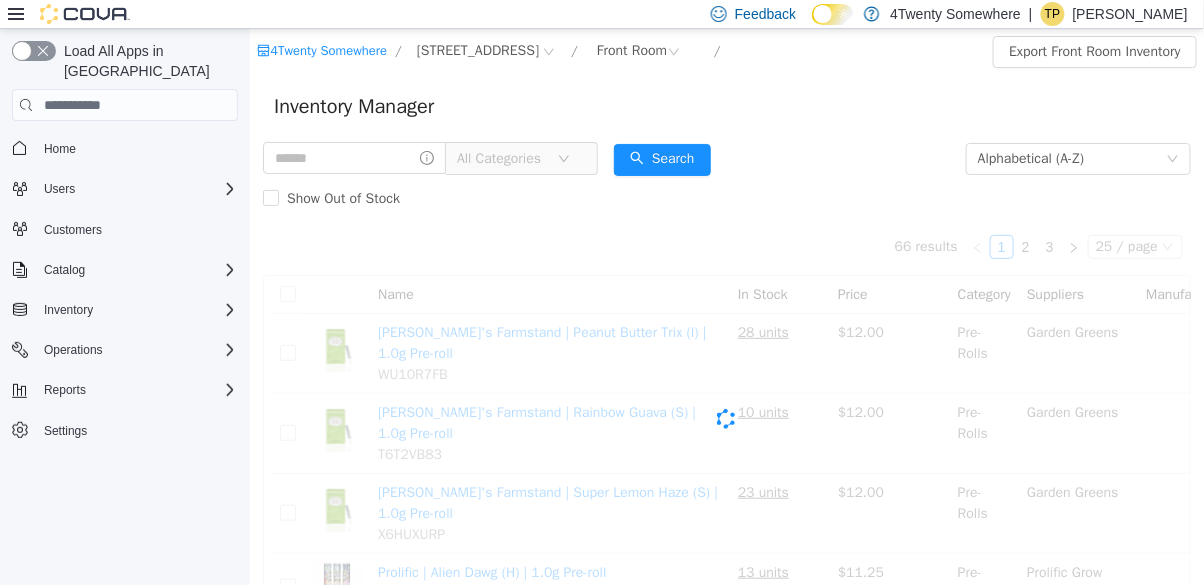 click on "All Categories" at bounding box center (501, 159) 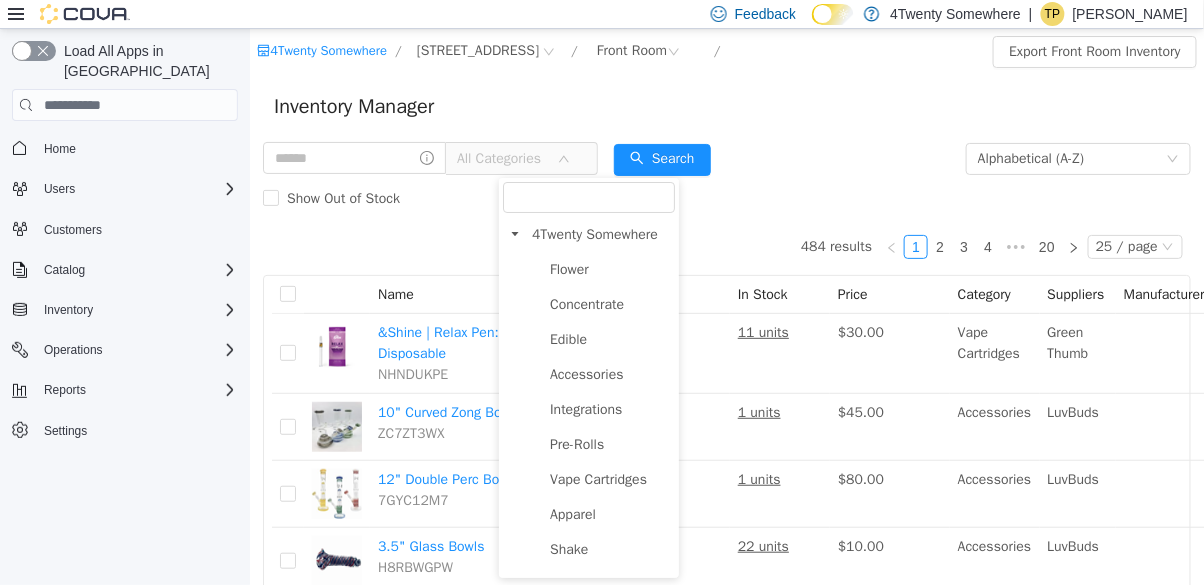 click on "Edible" at bounding box center (609, 339) 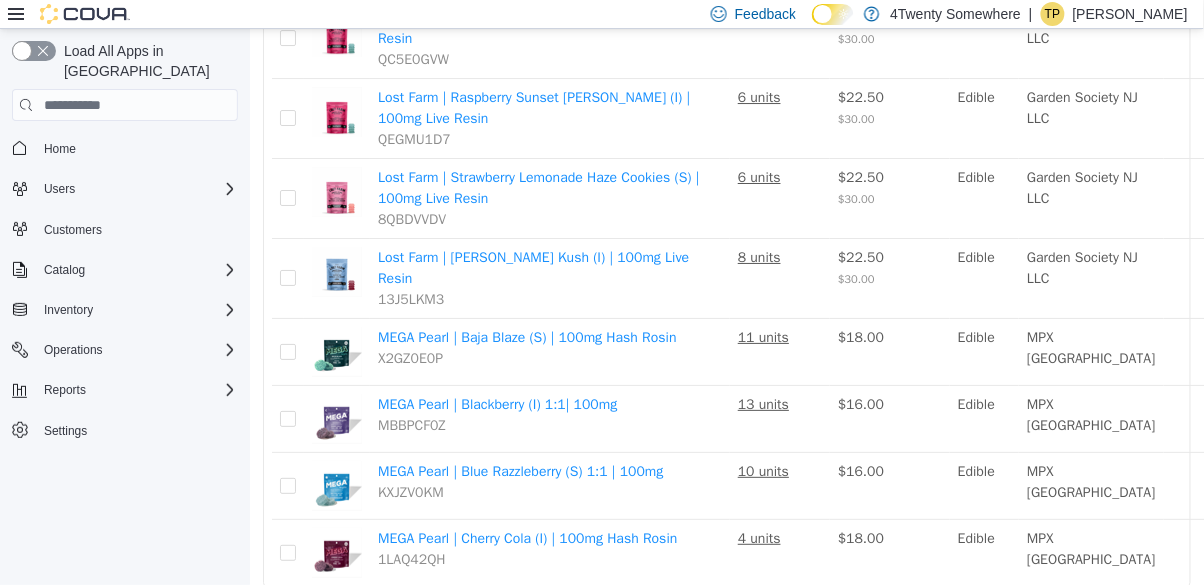 scroll, scrollTop: 1575, scrollLeft: 0, axis: vertical 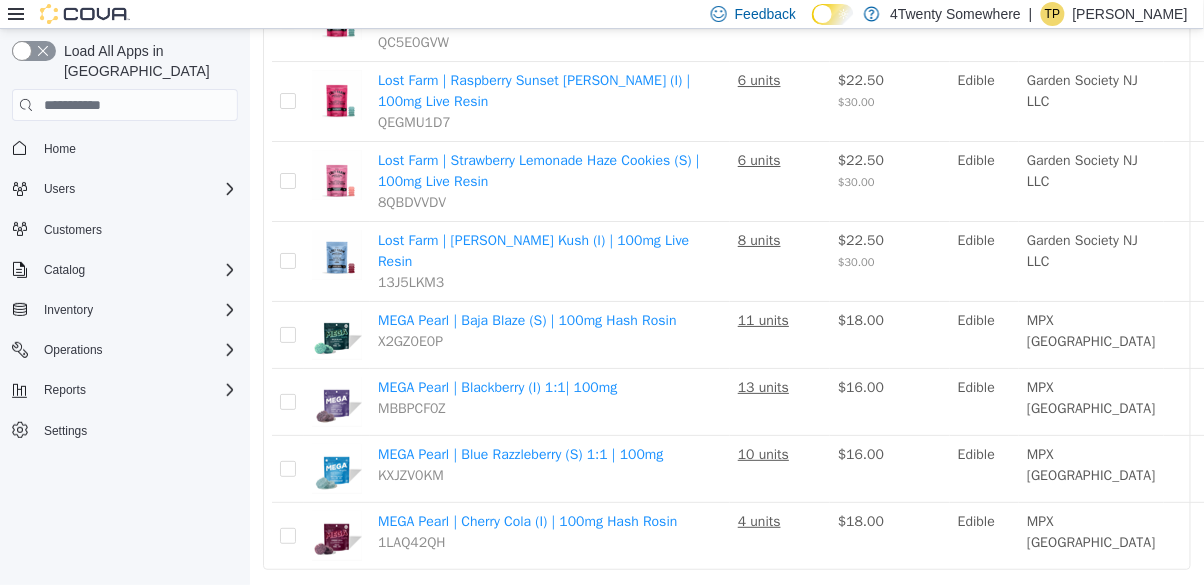 click on "2" at bounding box center (1025, 598) 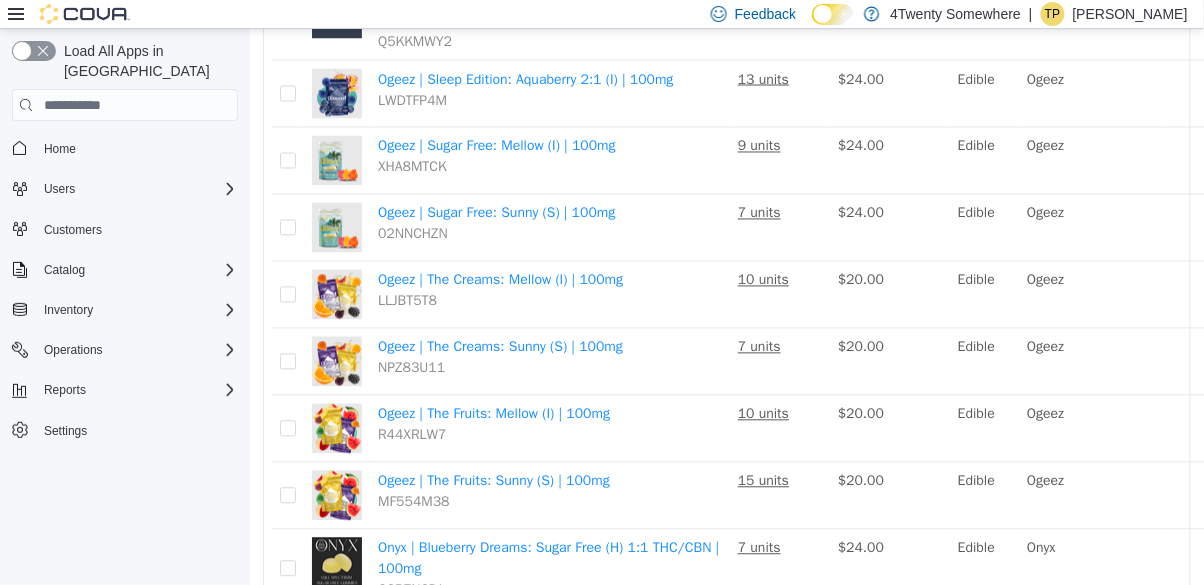 scroll, scrollTop: 773, scrollLeft: 0, axis: vertical 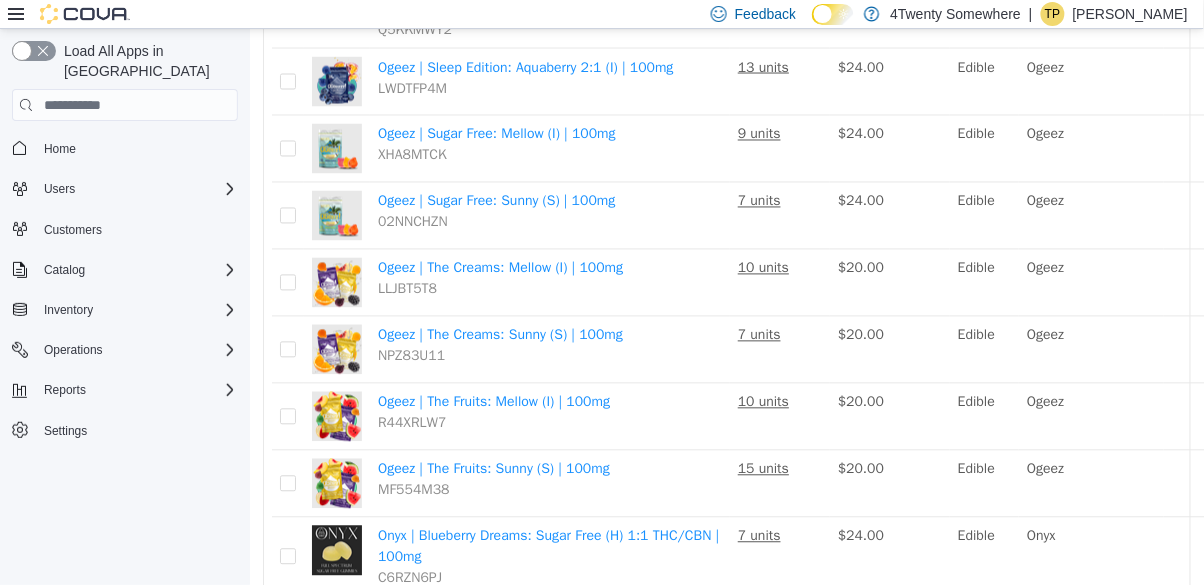 click on "Onyx | Blueberry Dreams: Sugar Free (H) 1:1 THC/CBN | 100mg C6RZN6PJ" at bounding box center (549, 558) 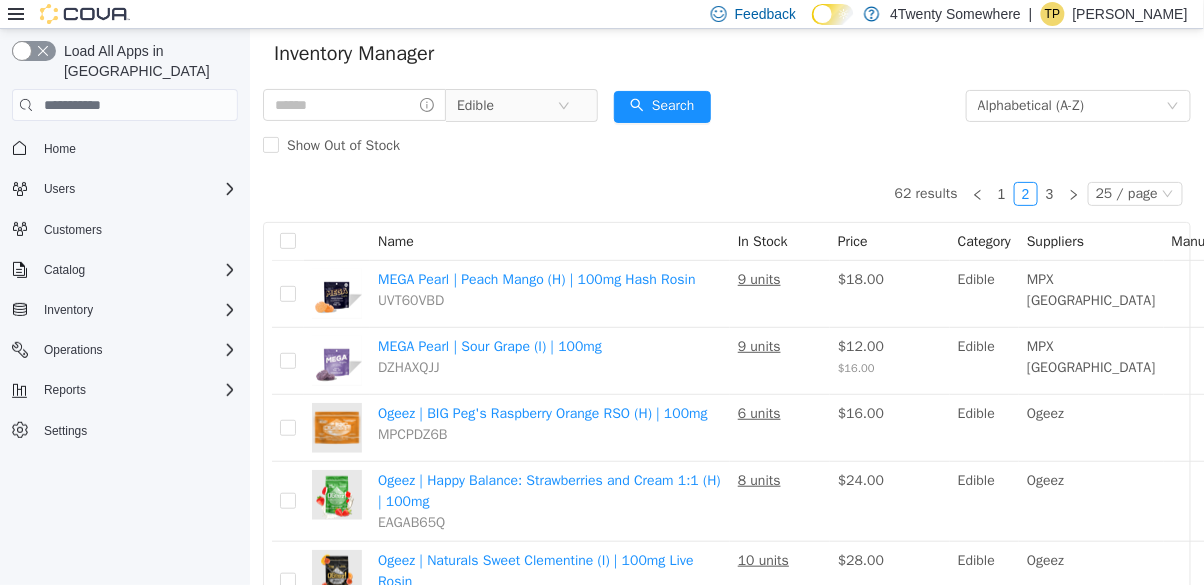 scroll, scrollTop: 54, scrollLeft: 0, axis: vertical 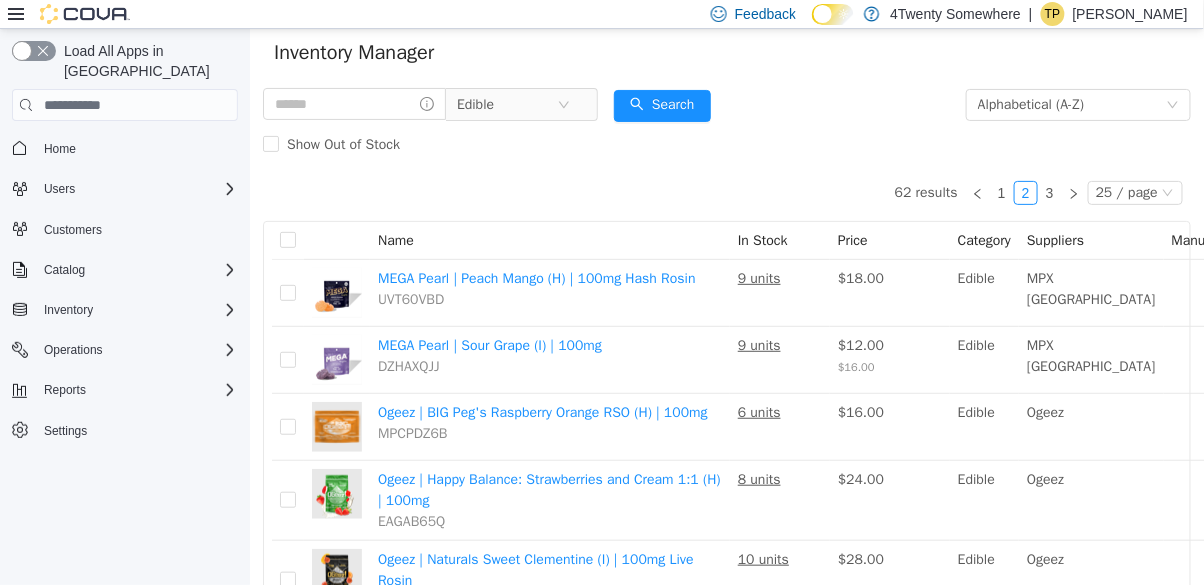 click on "1" at bounding box center [1001, 193] 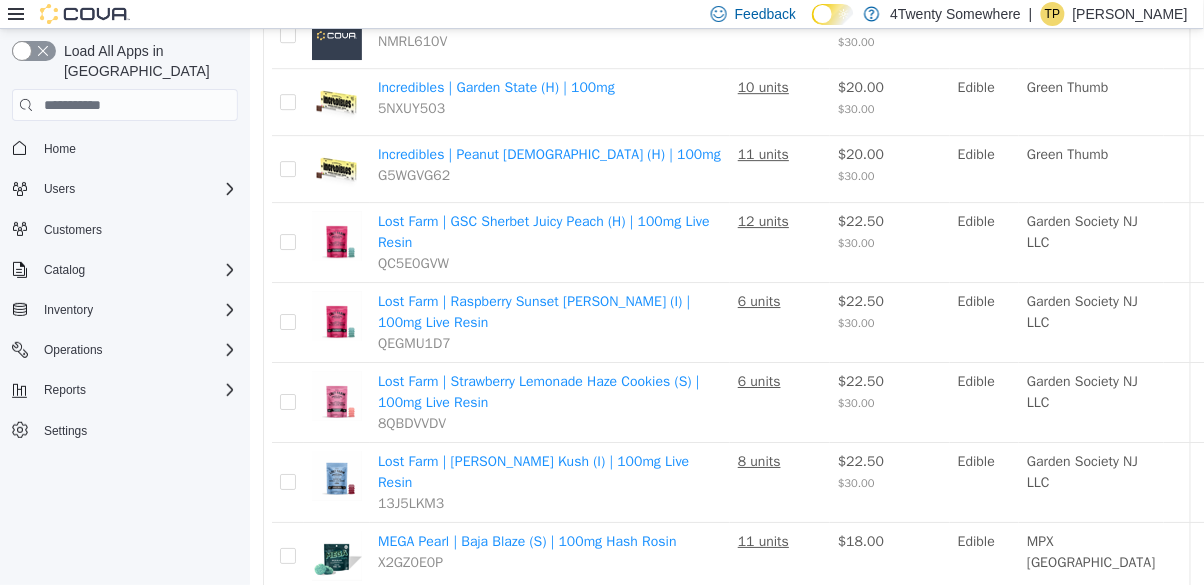scroll, scrollTop: 1575, scrollLeft: 0, axis: vertical 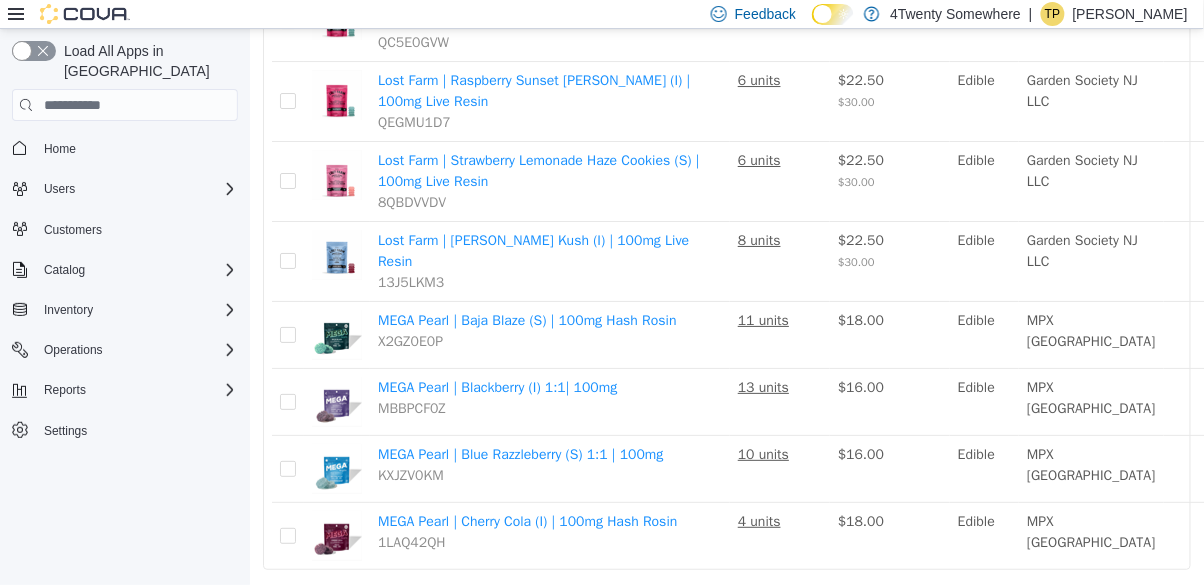 click on "1" at bounding box center [1001, 598] 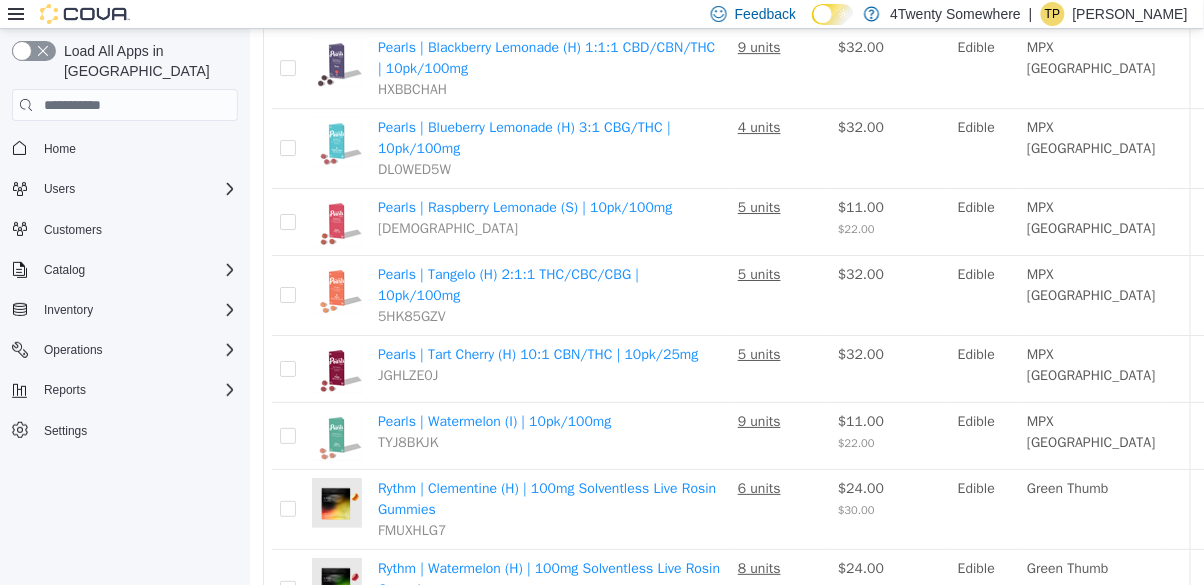 scroll, scrollTop: 1484, scrollLeft: 0, axis: vertical 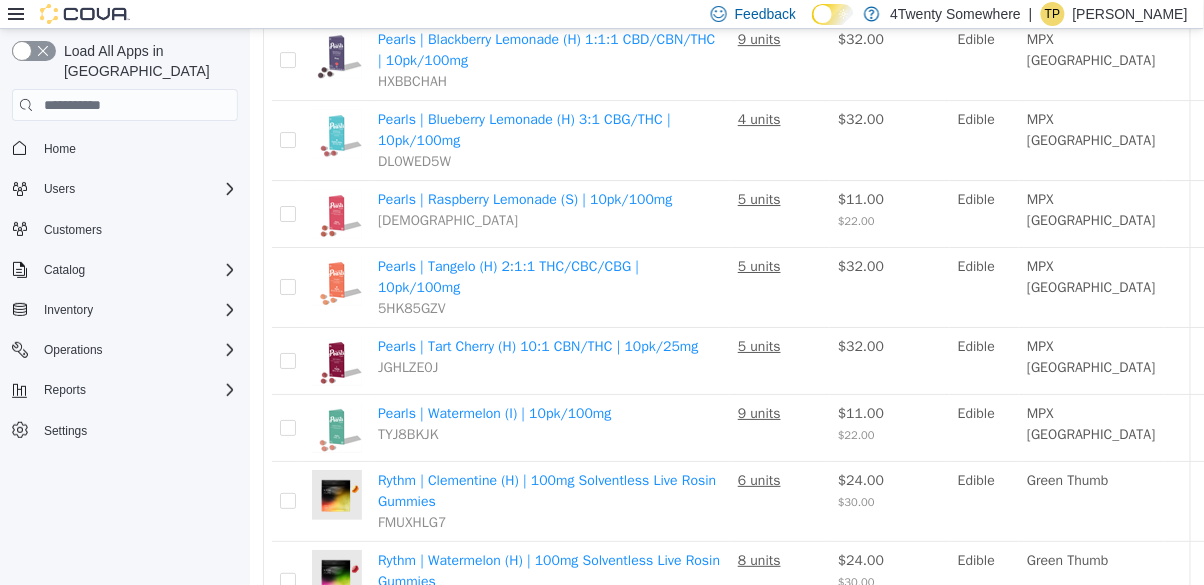 click on "3" at bounding box center (1049, 650) 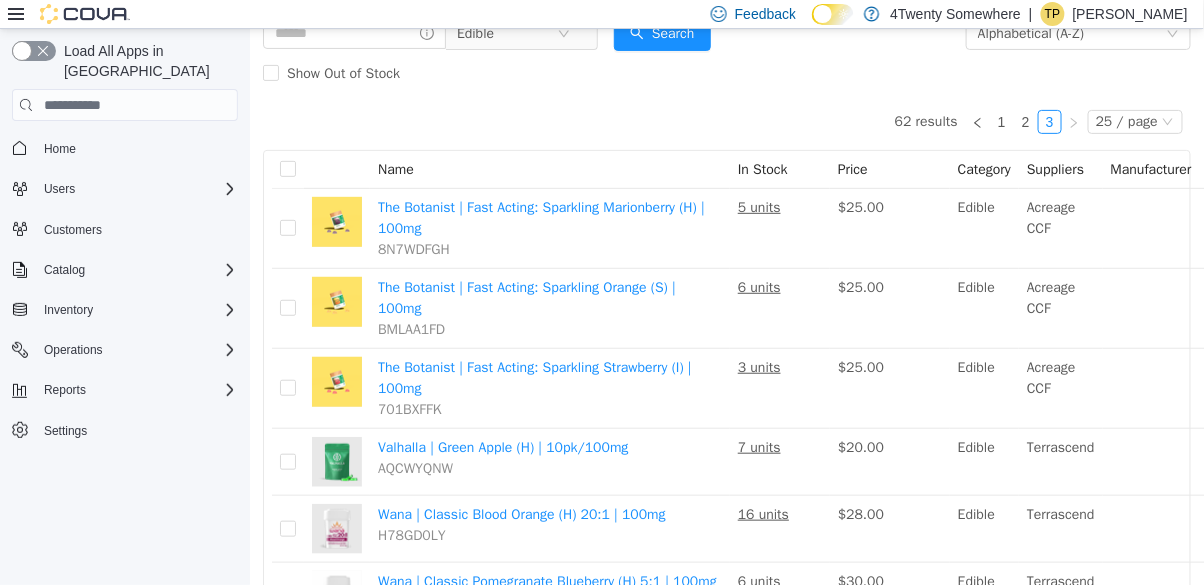 scroll, scrollTop: 125, scrollLeft: 0, axis: vertical 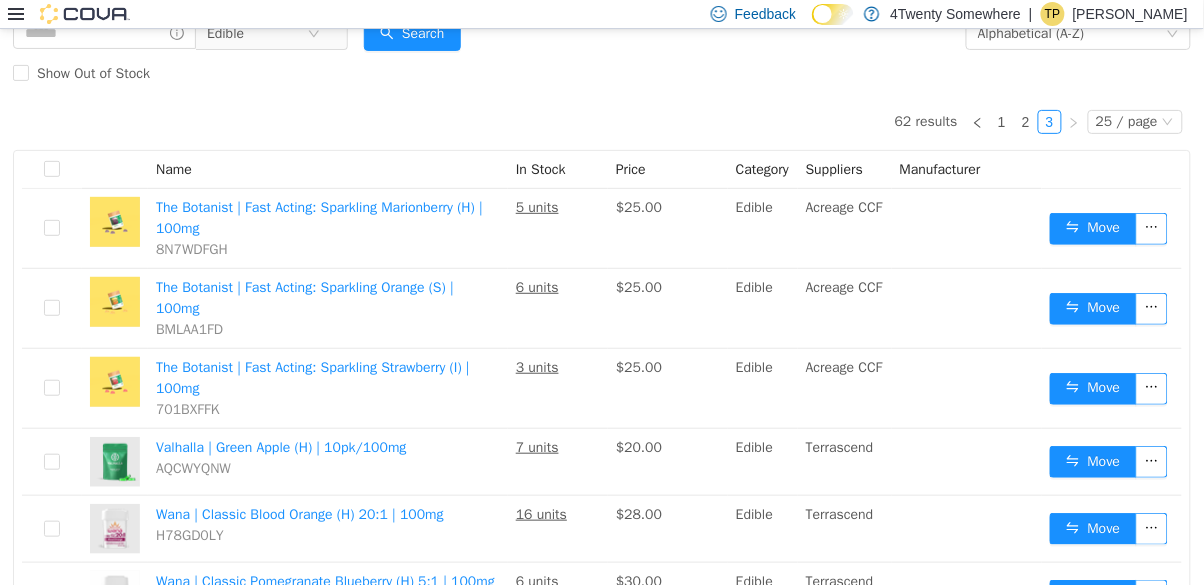 click 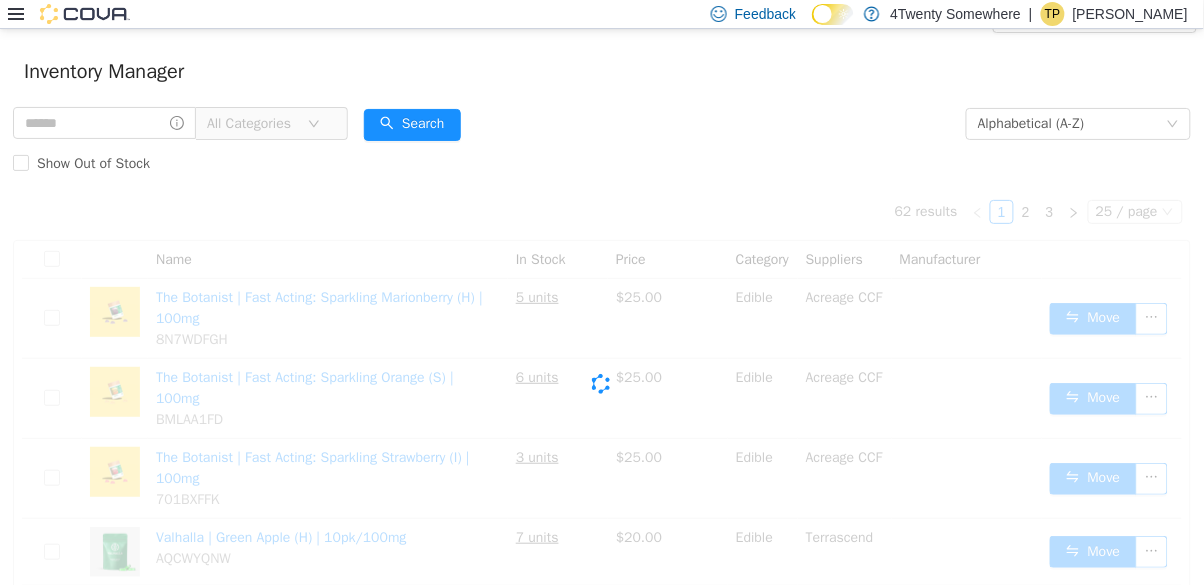 scroll, scrollTop: 2, scrollLeft: 0, axis: vertical 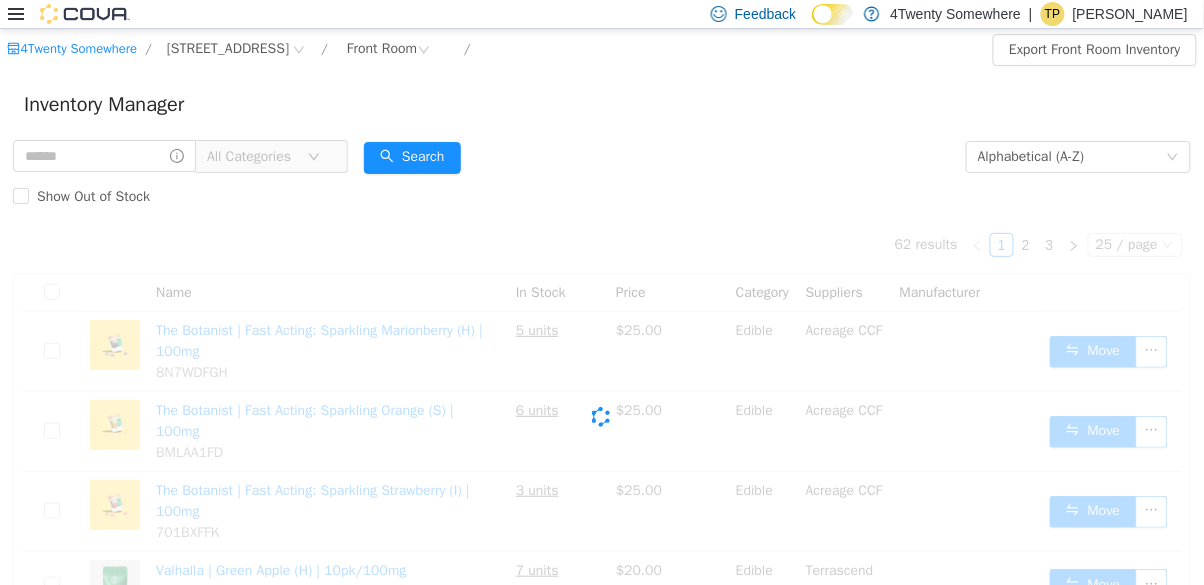 click on "All Categories" at bounding box center (252, 157) 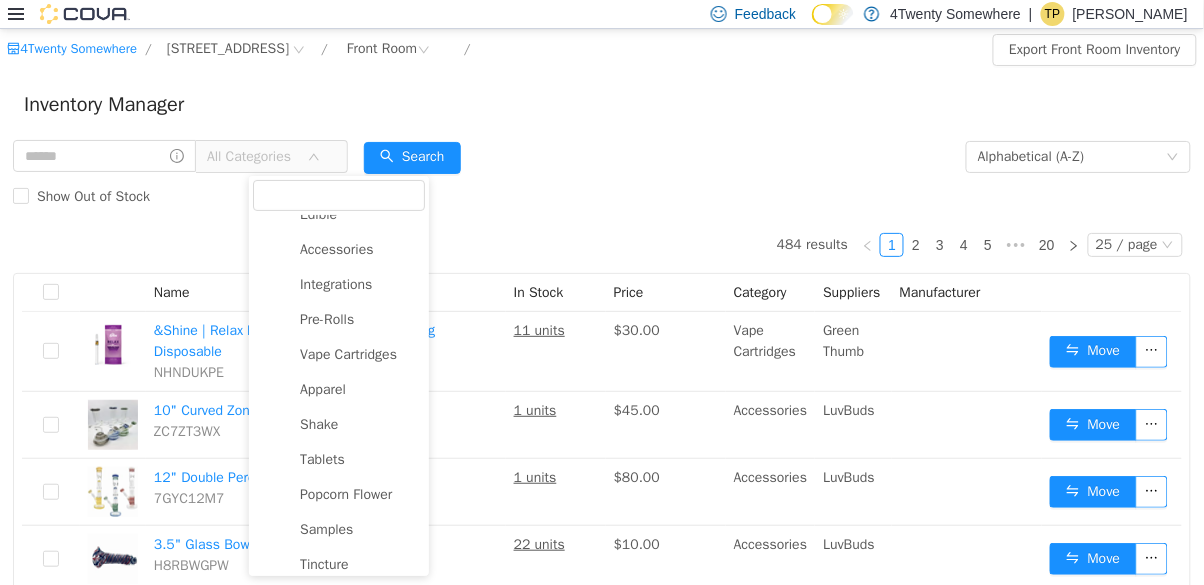 scroll, scrollTop: 127, scrollLeft: 0, axis: vertical 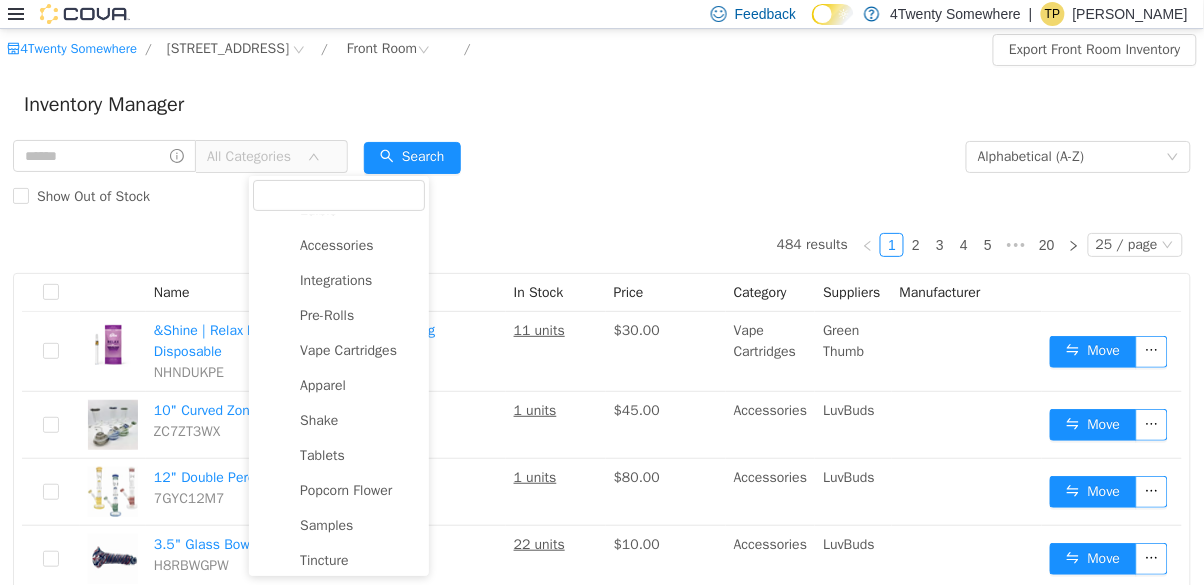 click on "Vape Cartridges" at bounding box center [348, 350] 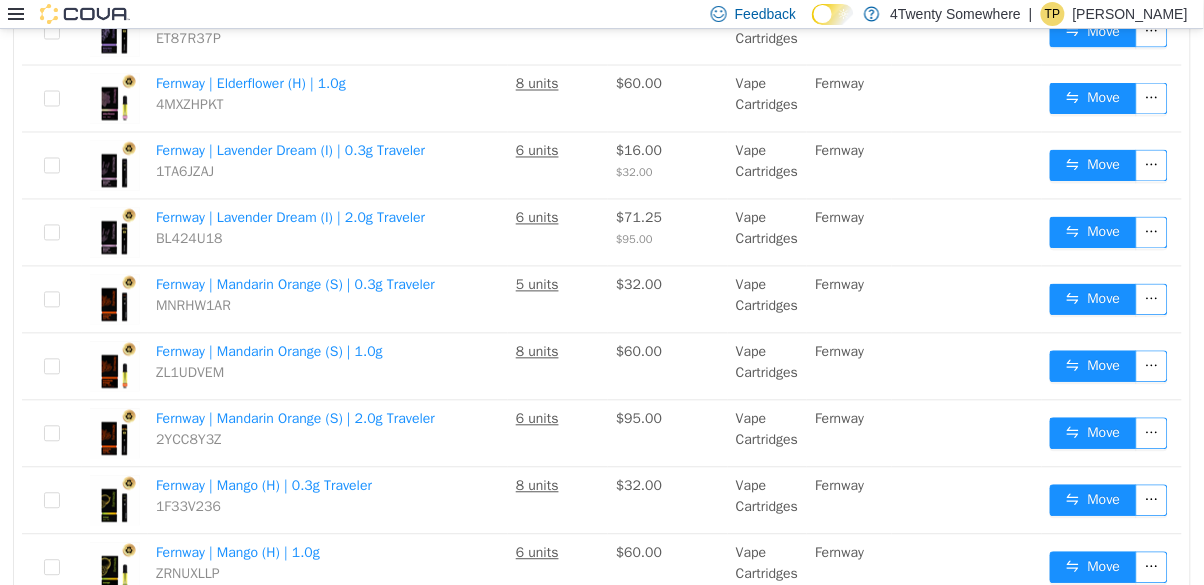 scroll, scrollTop: 794, scrollLeft: 0, axis: vertical 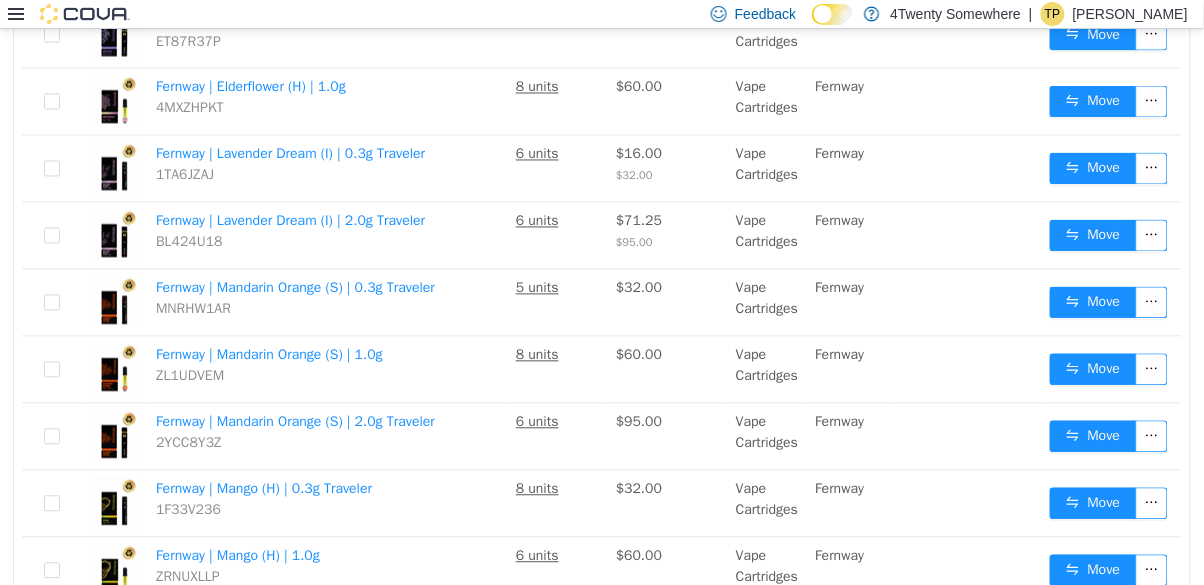 click on "6 units" at bounding box center (537, 221) 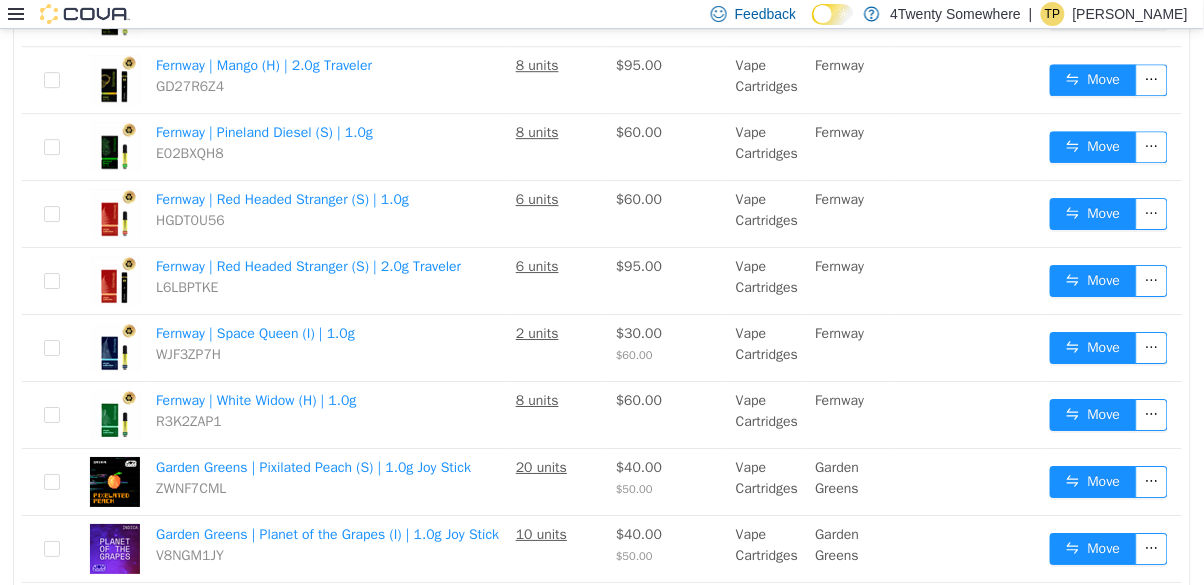 scroll, scrollTop: 1406, scrollLeft: 0, axis: vertical 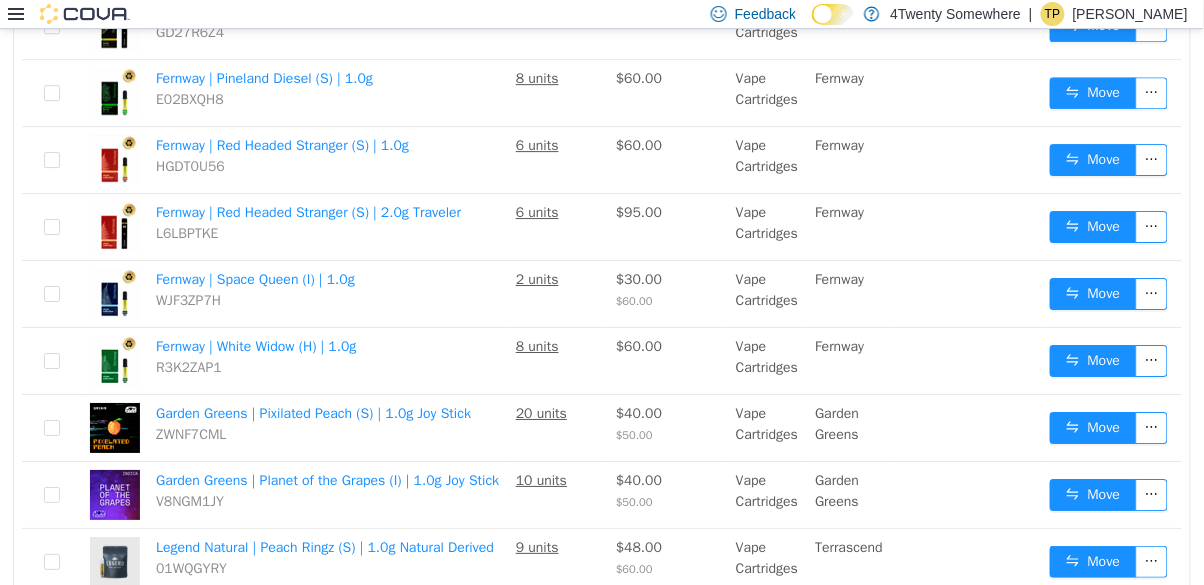 click on "2" at bounding box center (1026, 624) 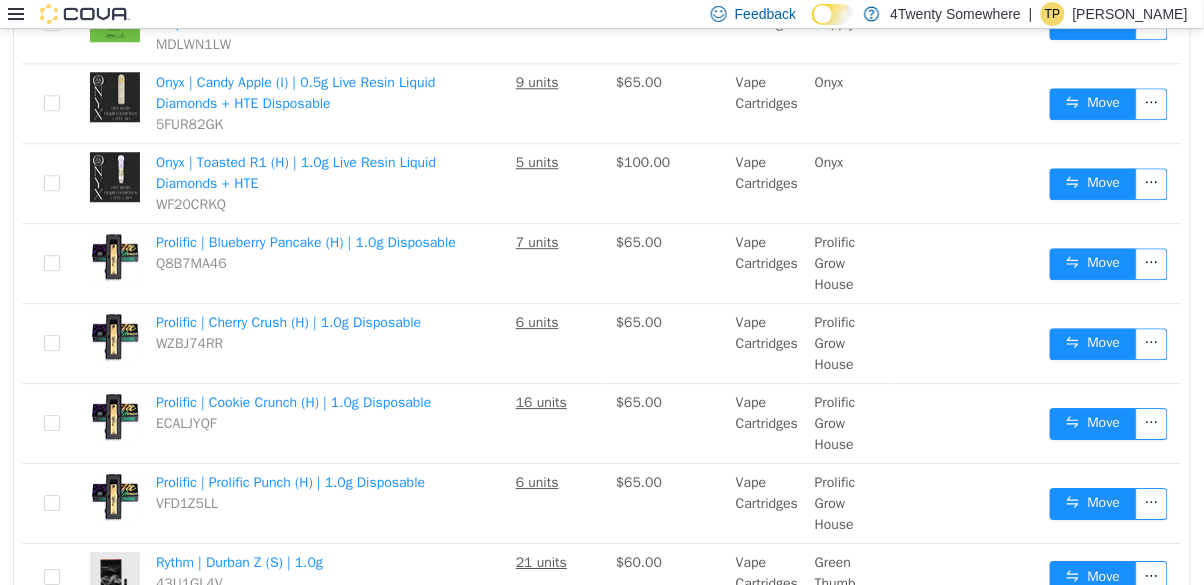 scroll, scrollTop: 1162, scrollLeft: 0, axis: vertical 